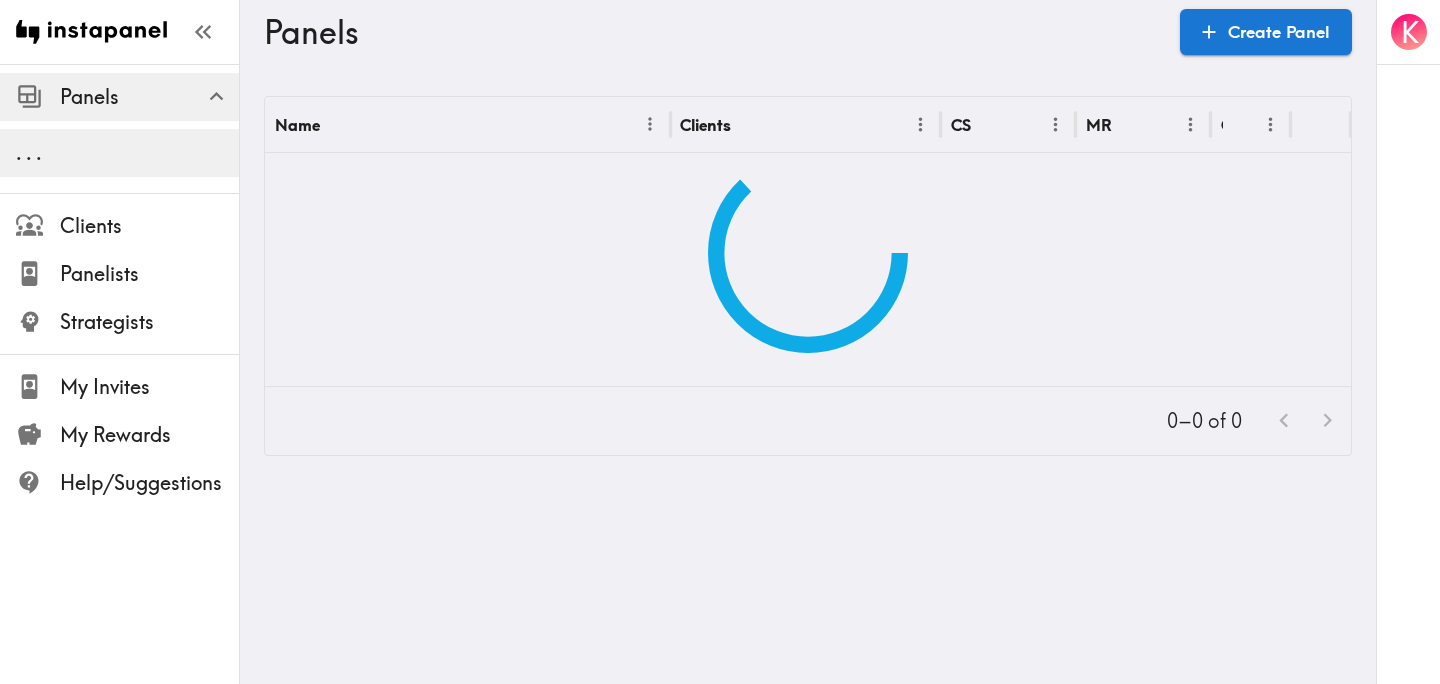 scroll, scrollTop: 0, scrollLeft: 0, axis: both 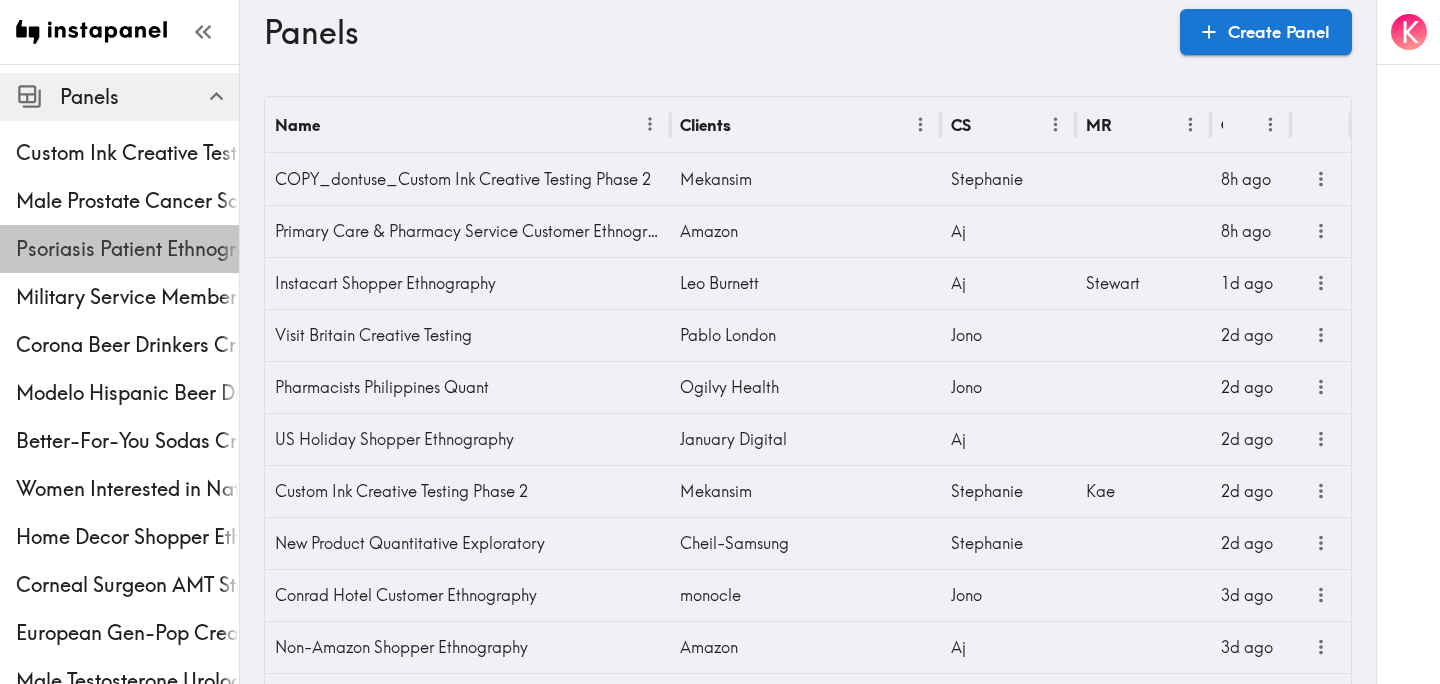 click on "Psoriasis Patient Ethnography" at bounding box center (119, 249) 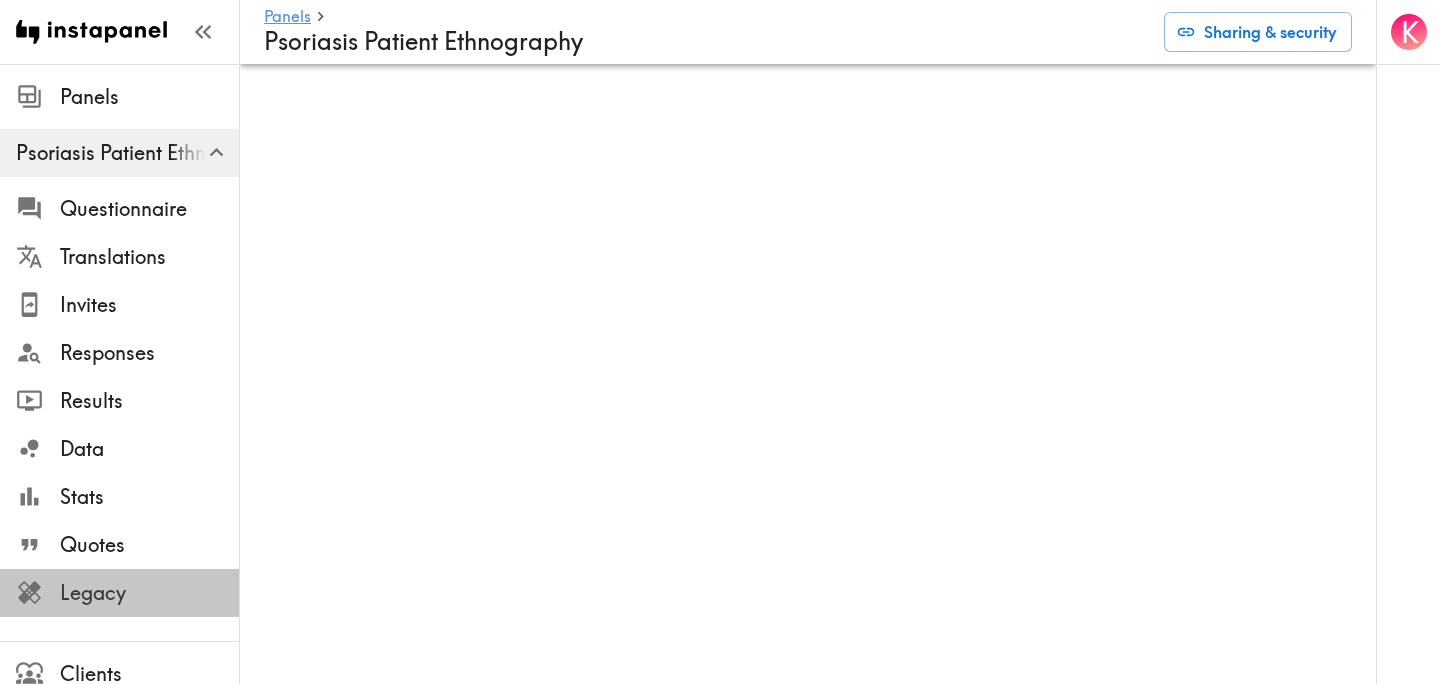 click at bounding box center (38, 592) 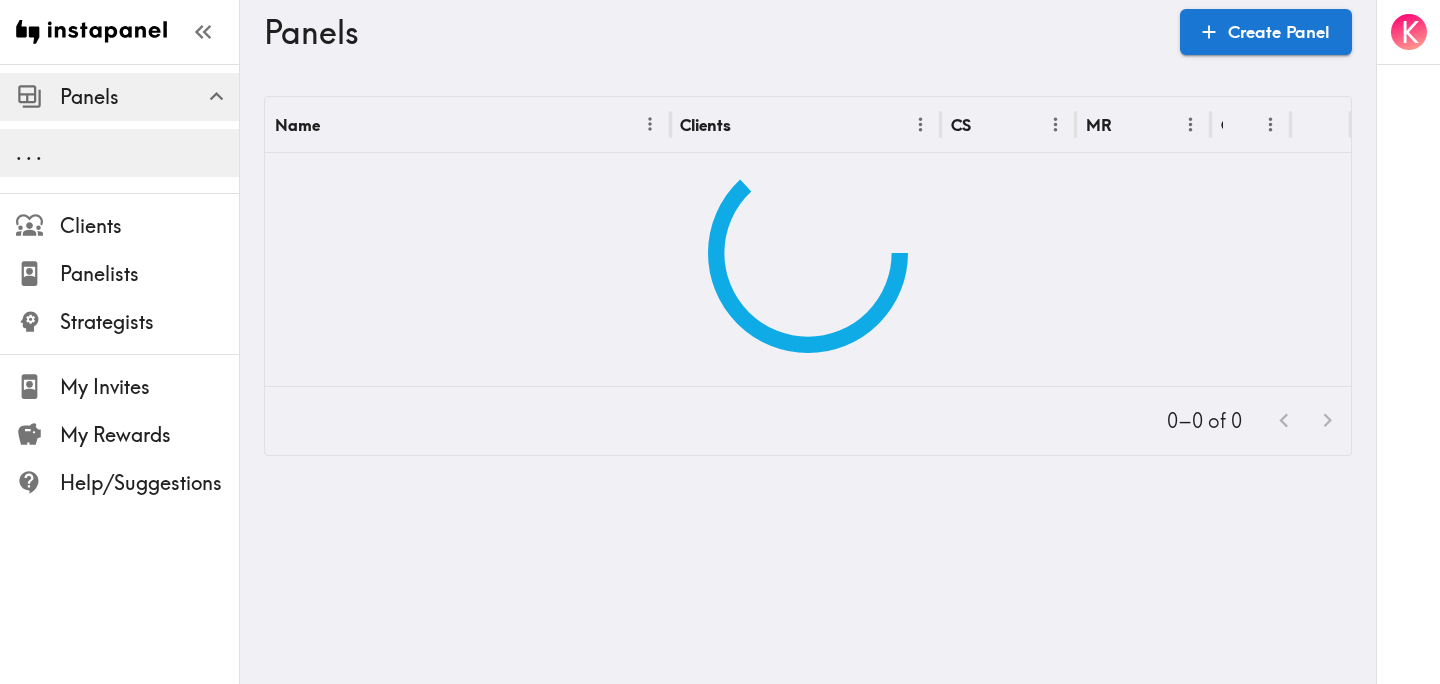 scroll, scrollTop: 0, scrollLeft: 0, axis: both 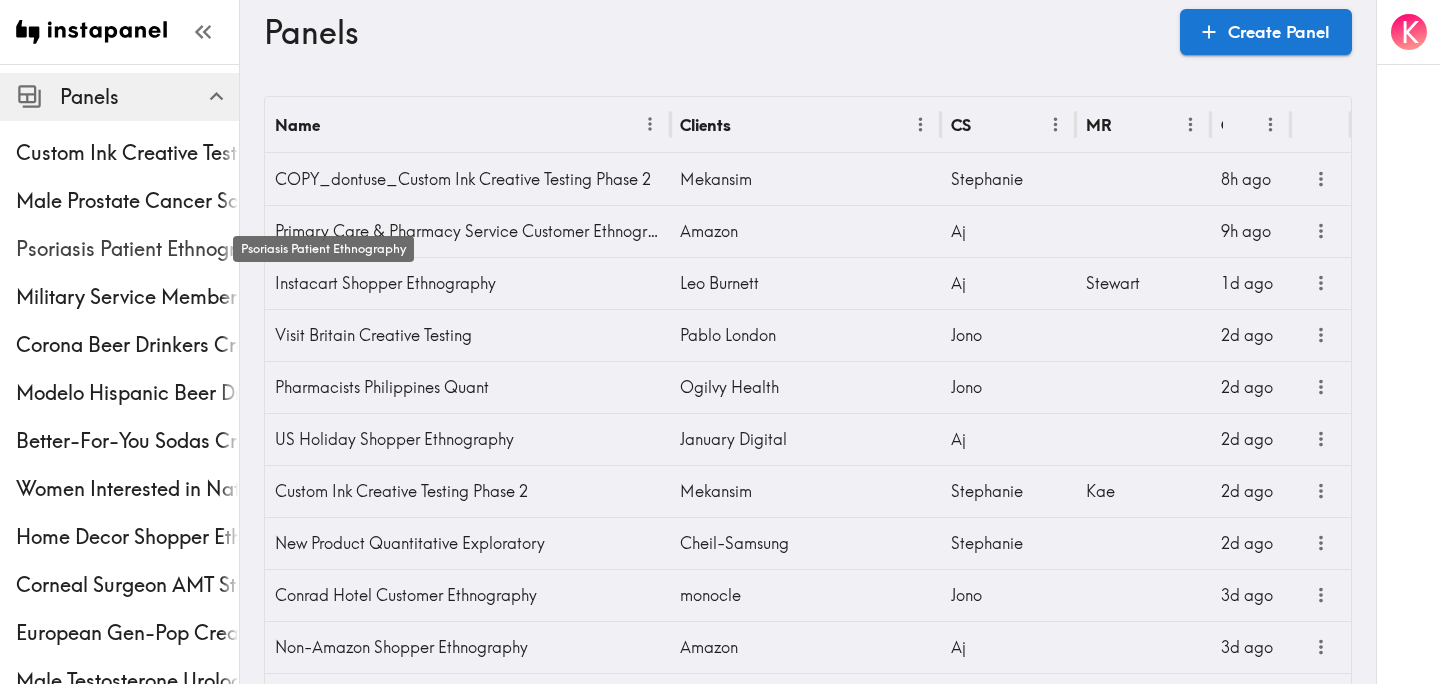 click on "Psoriasis Patient Ethnography" at bounding box center [127, 249] 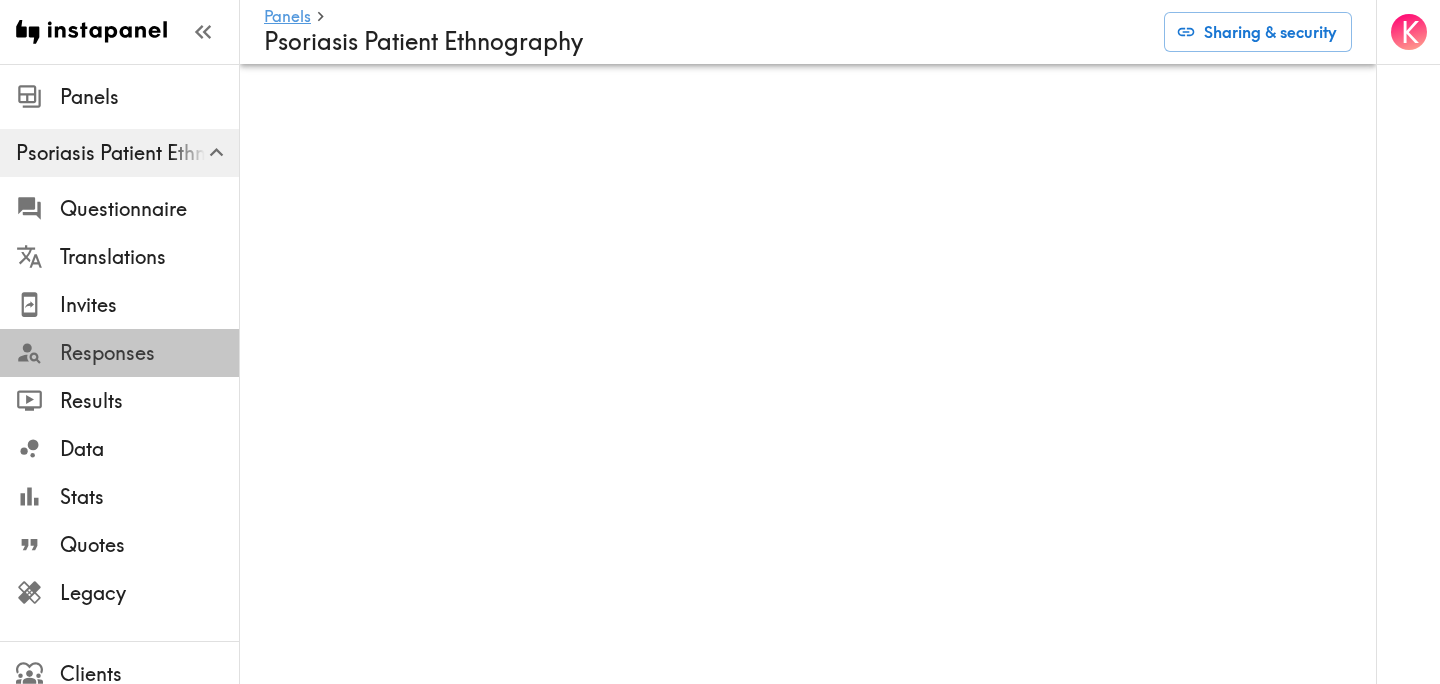click on "Responses" at bounding box center [149, 353] 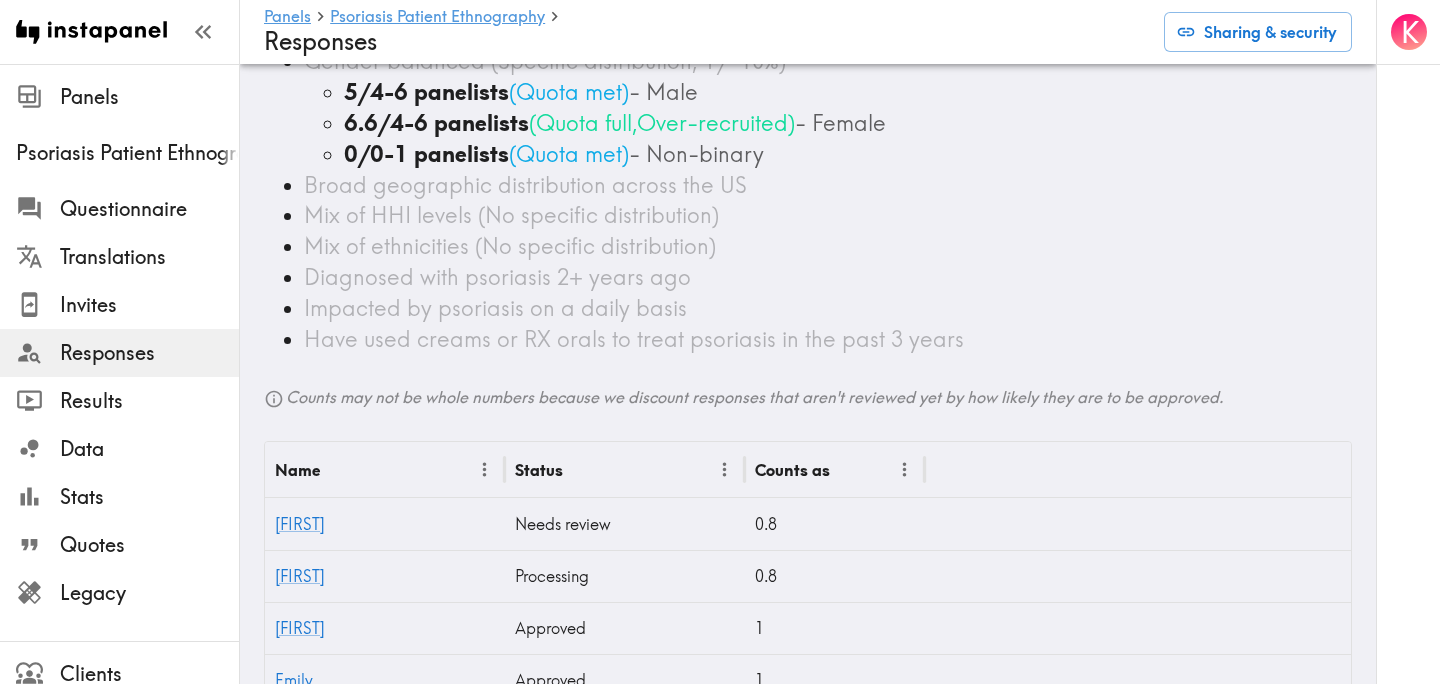 scroll, scrollTop: 0, scrollLeft: 0, axis: both 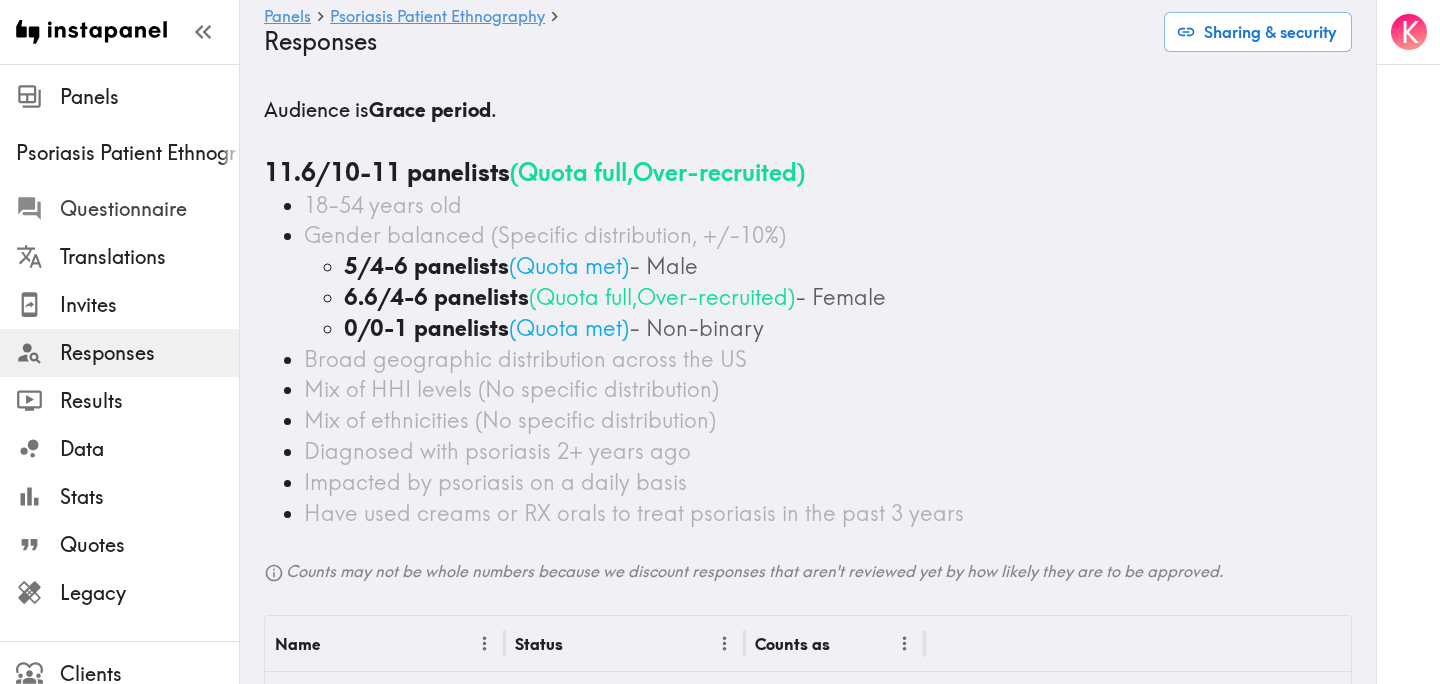click on "Questionnaire" at bounding box center (149, 209) 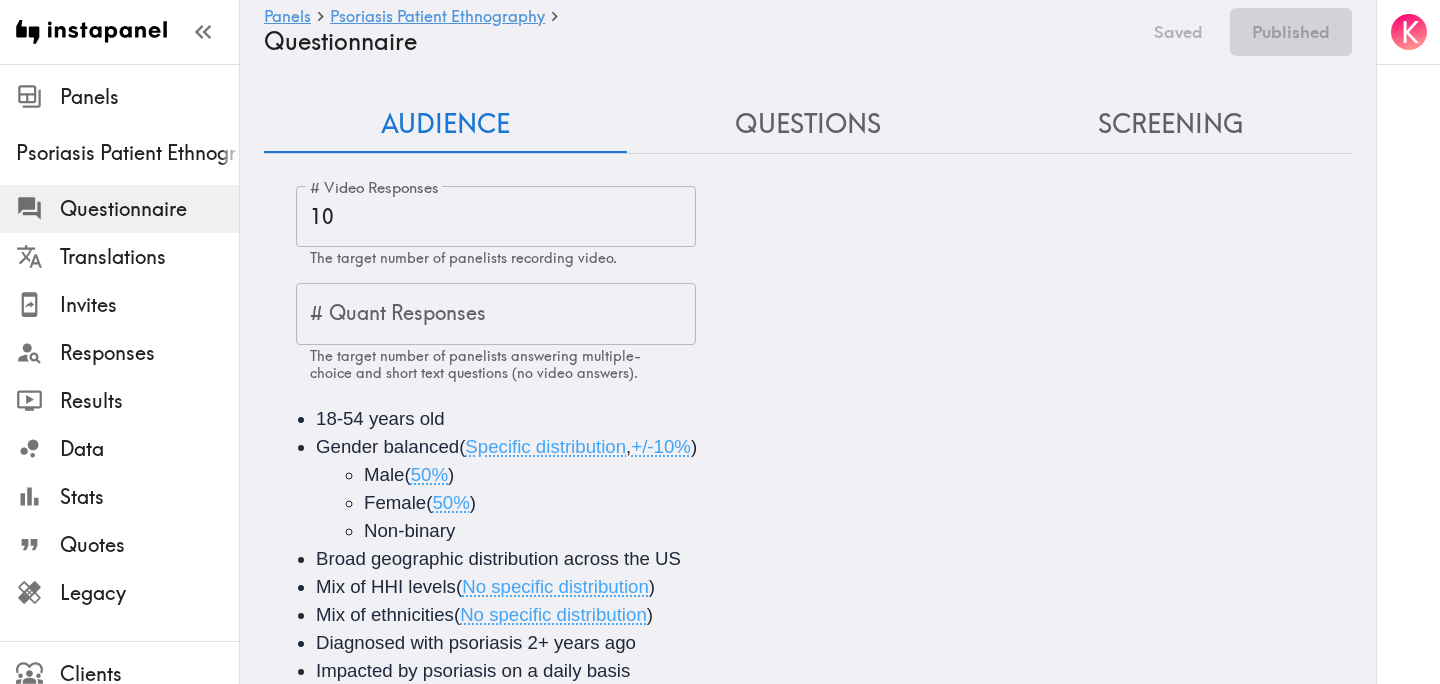 scroll, scrollTop: 26, scrollLeft: 0, axis: vertical 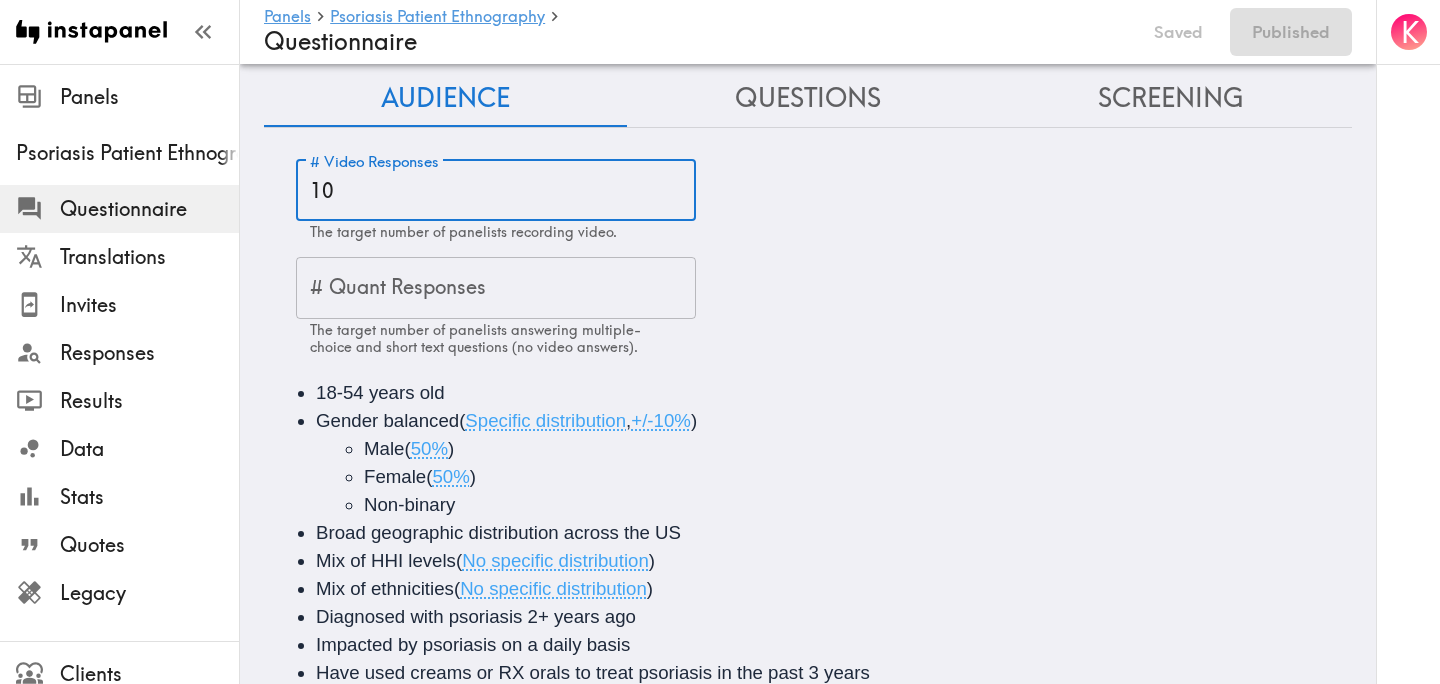 click on "10" at bounding box center (496, 191) 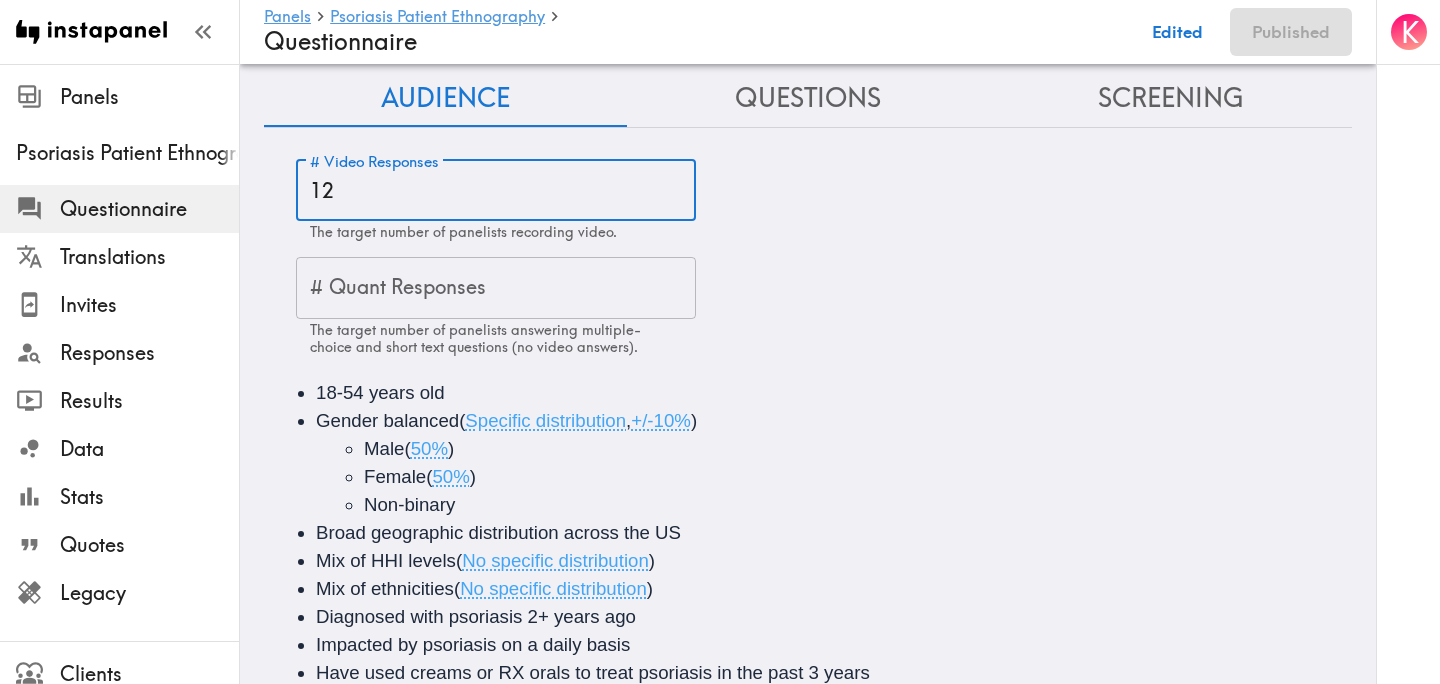 type on "12" 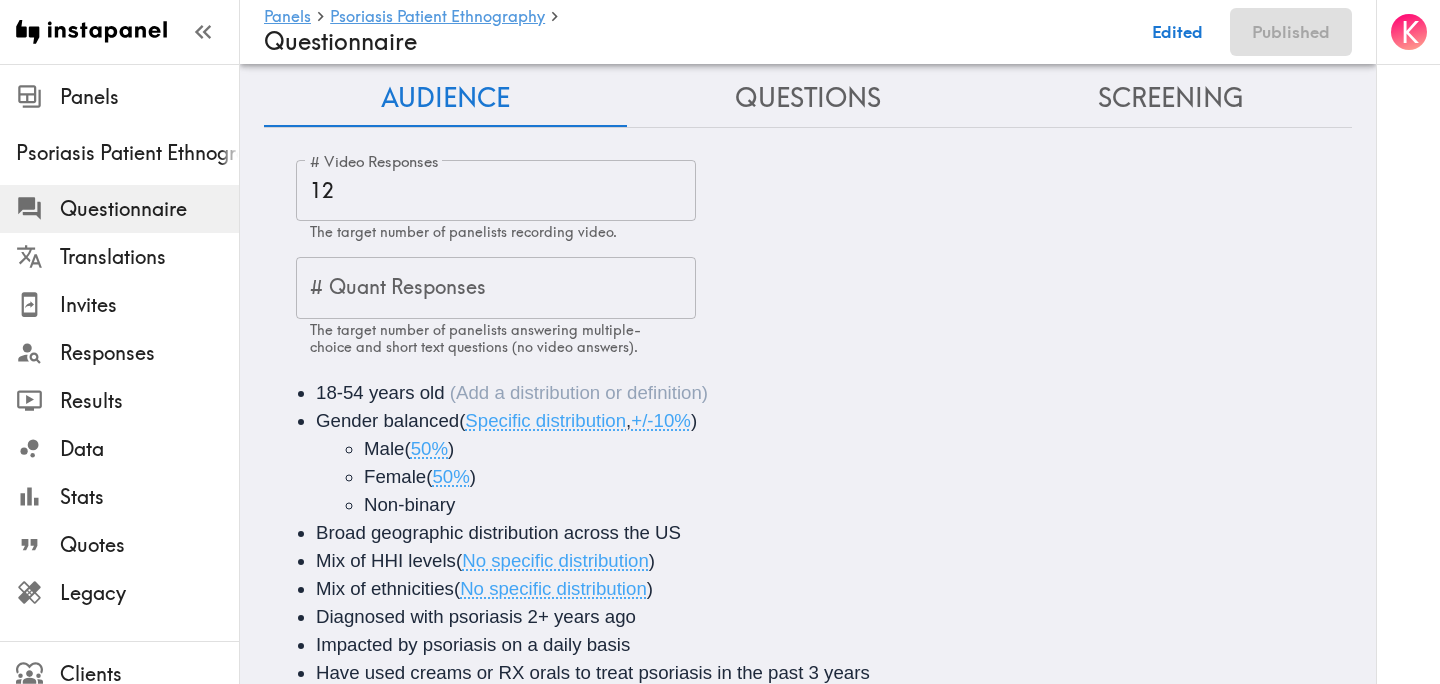 click on "[AGE] years old Gender balanced  ( Specific distribution ,  +/-10% ) Male  ( 50% ) Female  ( 50% ) Non-binary Broad geographic distribution across the US Mix of HHI levels  ( No specific distribution ) Mix of ethnicities  ( No specific distribution ) Diagnosed with psoriasis 2+ years ago Impacted by psoriasis on a daily basis Have used creams or RX orals to treat psoriasis in the past 3 years" at bounding box center [808, 533] 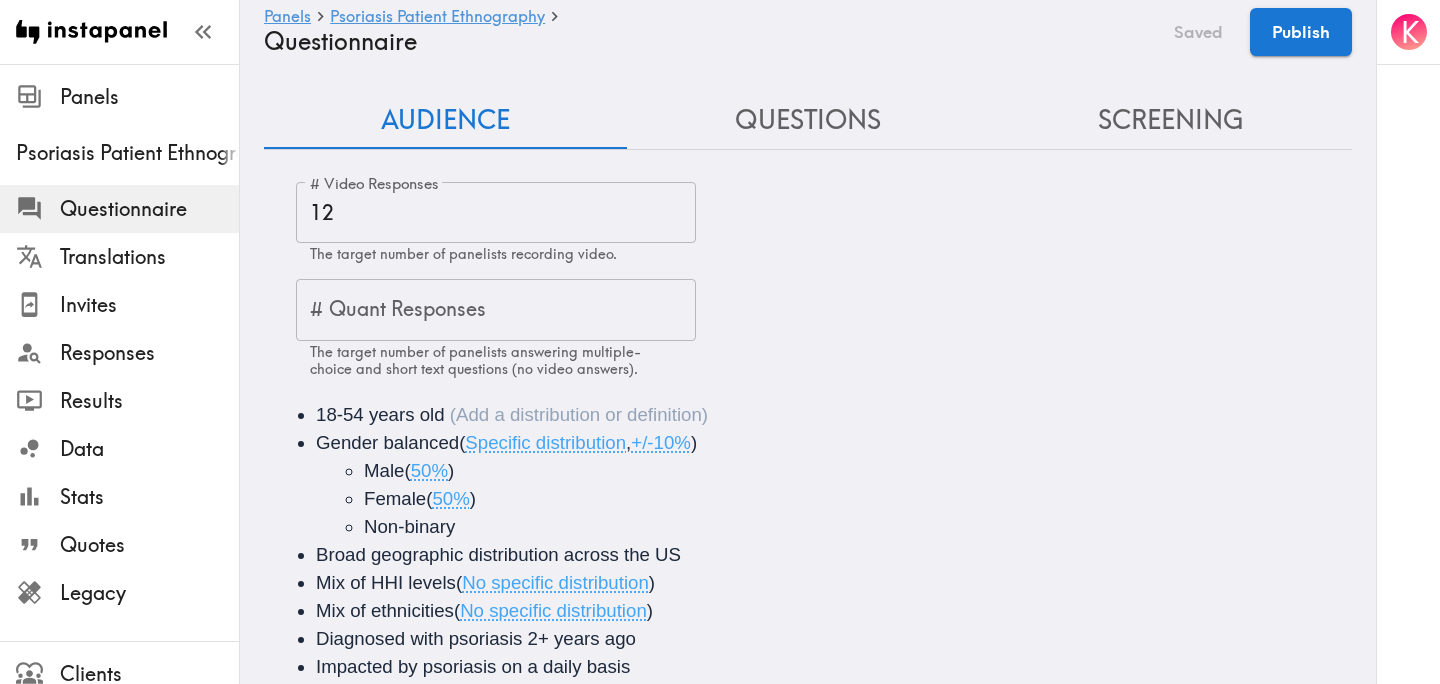 scroll, scrollTop: 0, scrollLeft: 0, axis: both 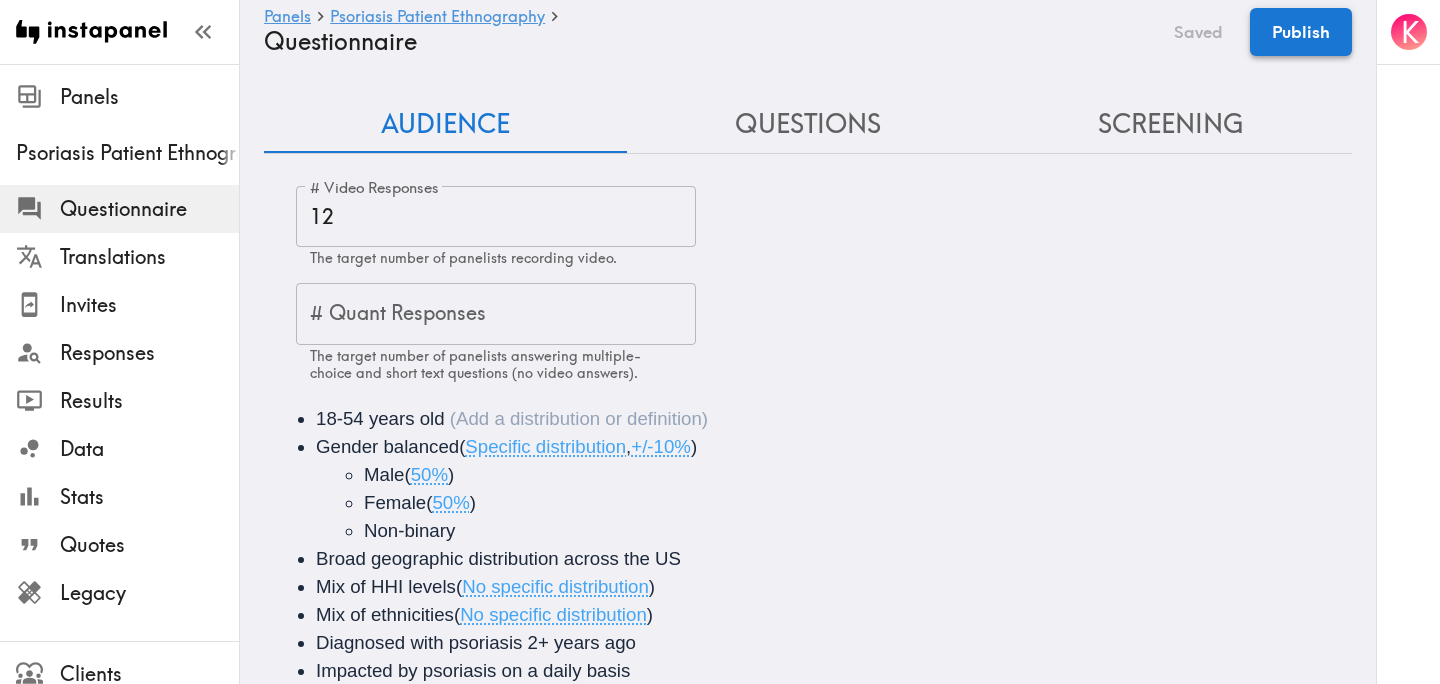 click on "Publish" at bounding box center [1301, 32] 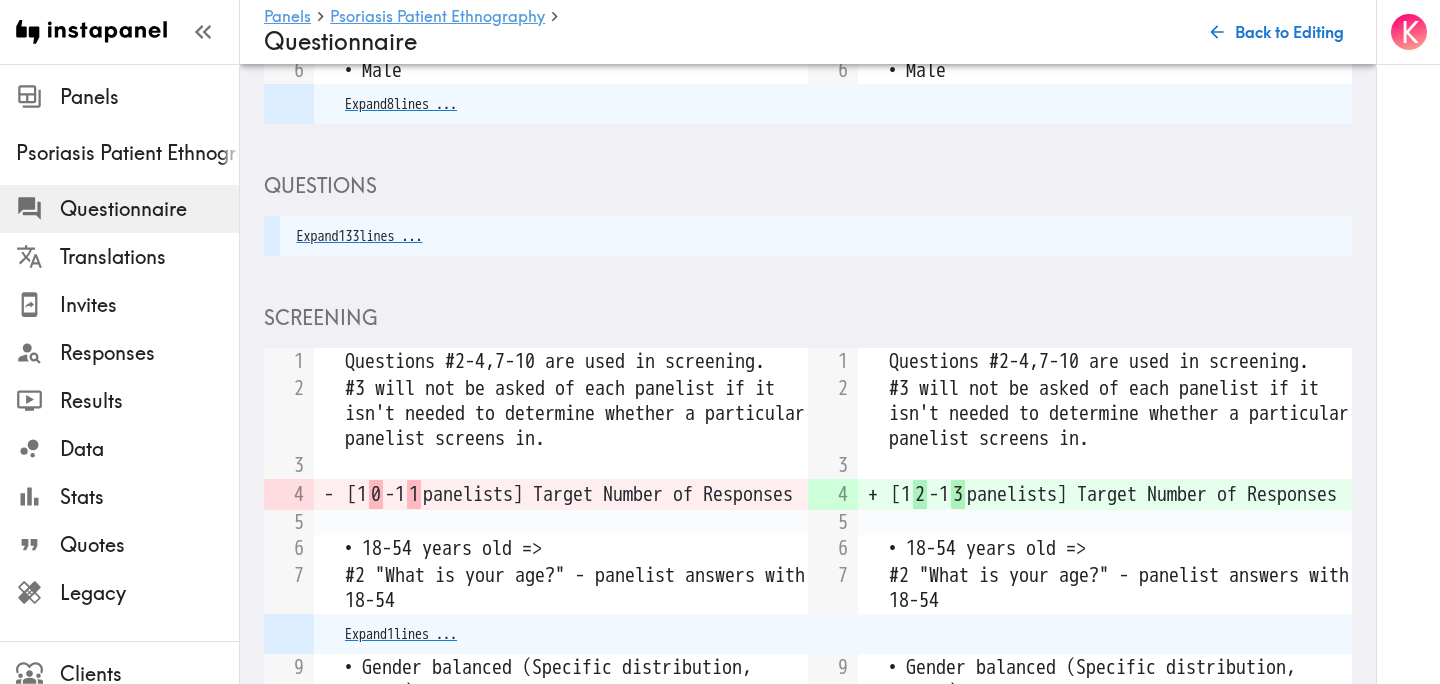 scroll, scrollTop: 1093, scrollLeft: 0, axis: vertical 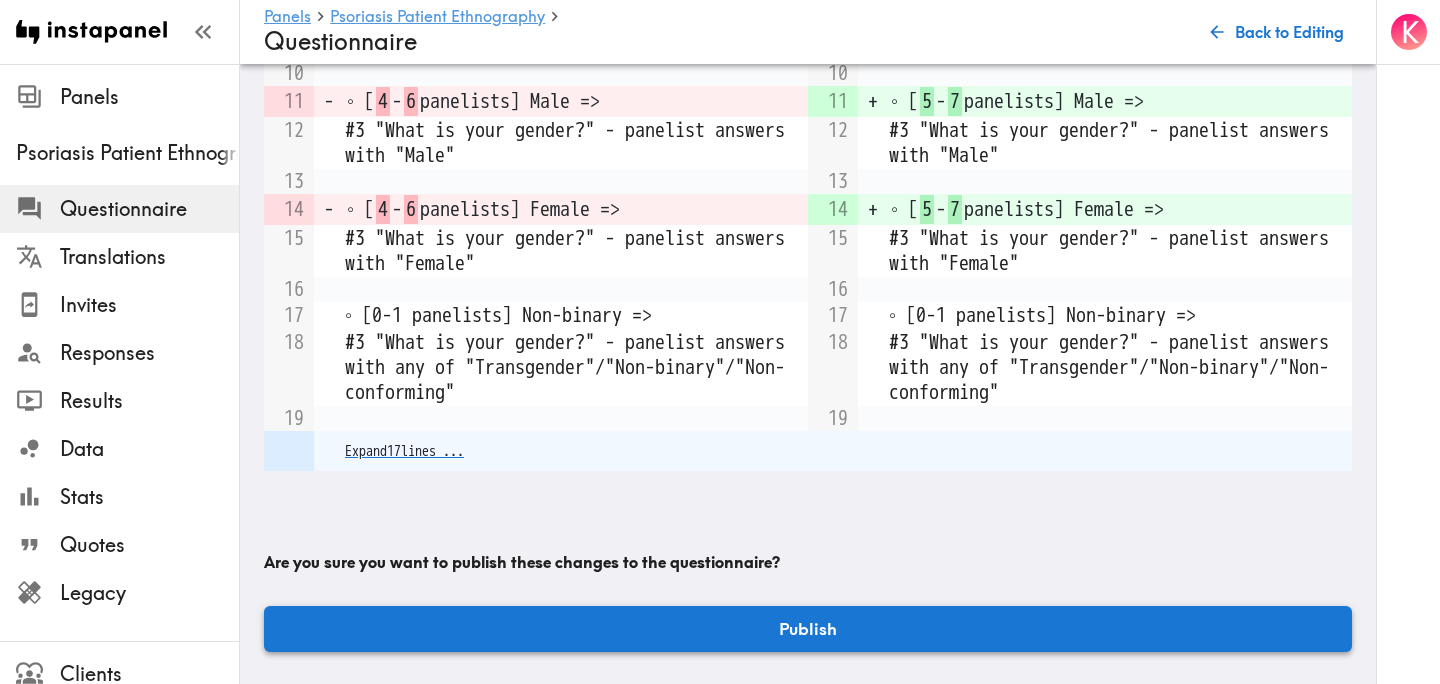 click on "Publish" at bounding box center [808, 629] 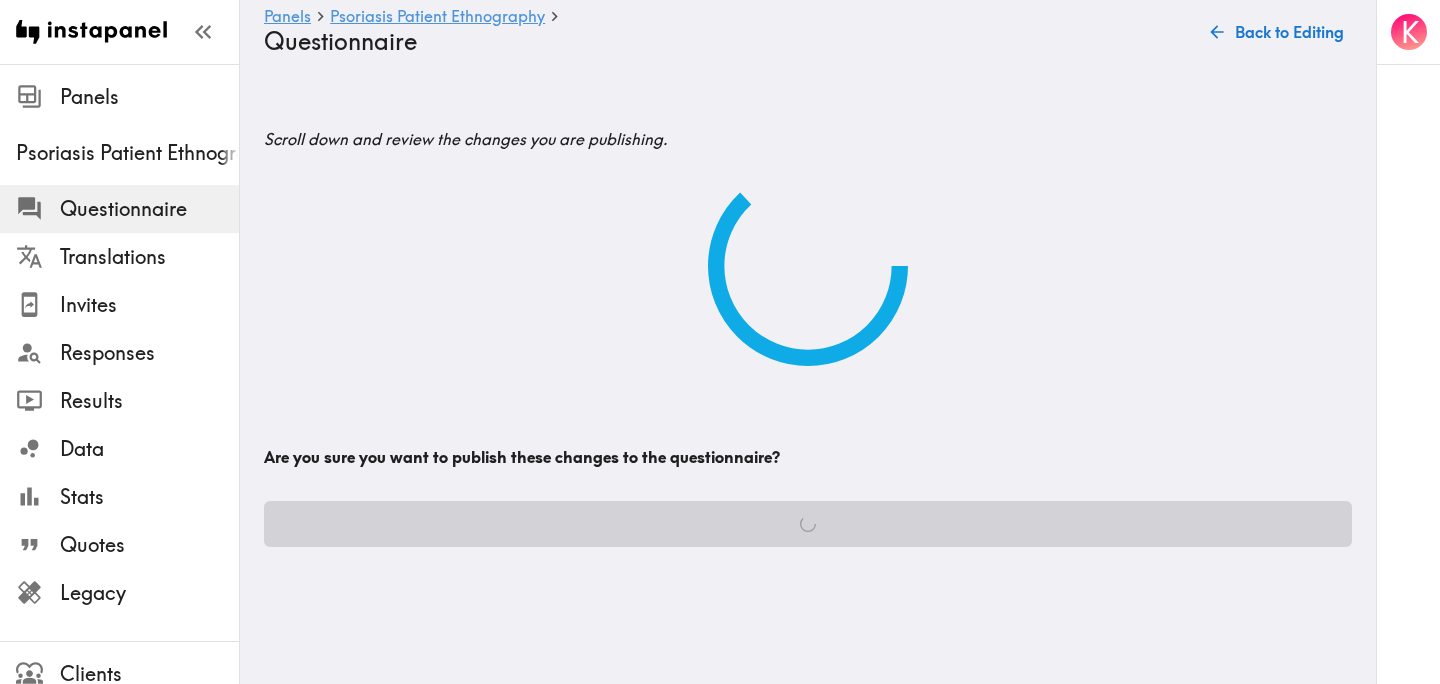 scroll, scrollTop: 0, scrollLeft: 0, axis: both 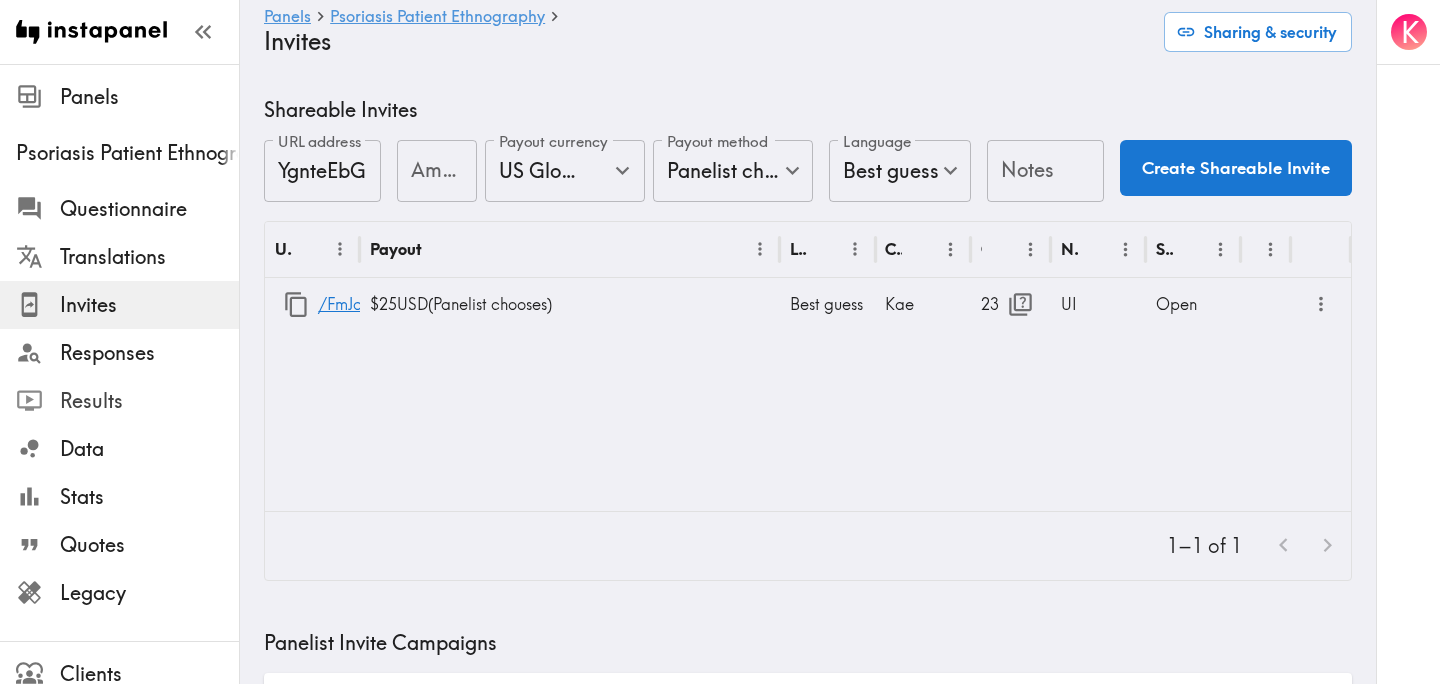 click on "Results" at bounding box center [149, 401] 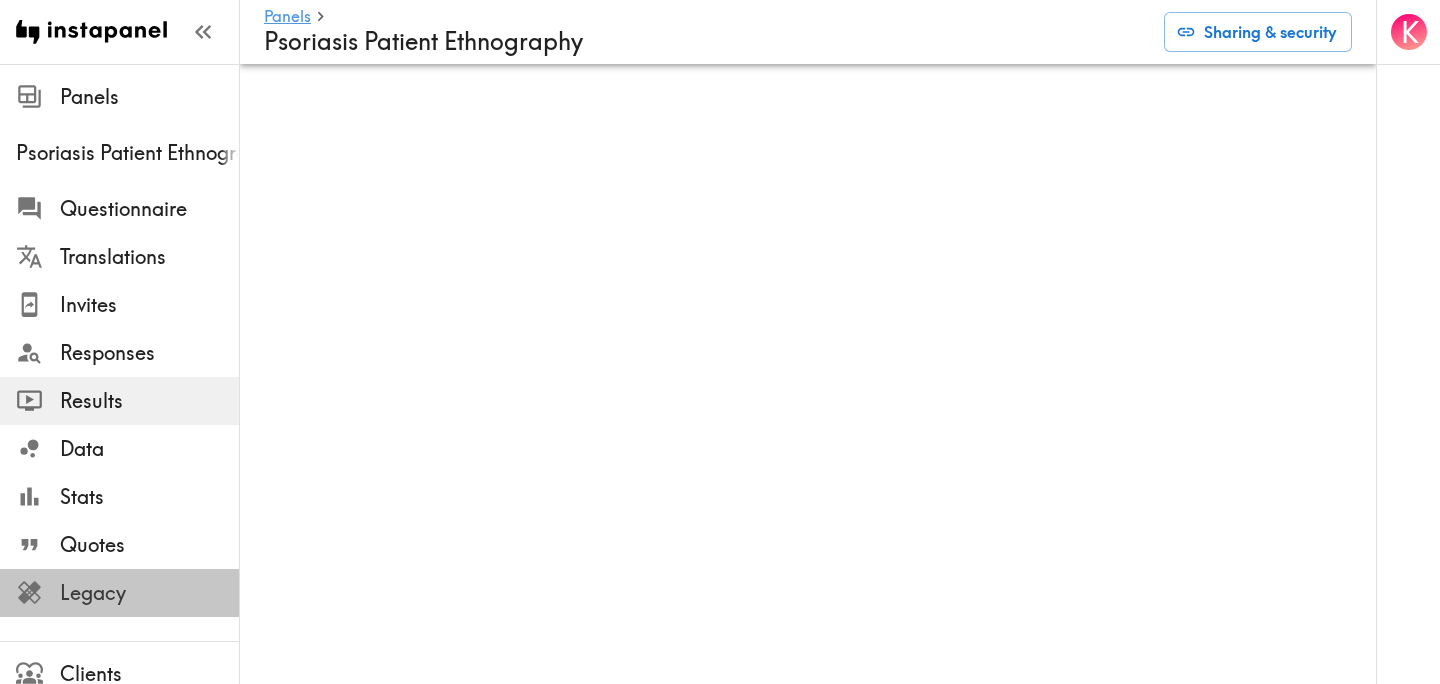click on "Legacy" at bounding box center (149, 593) 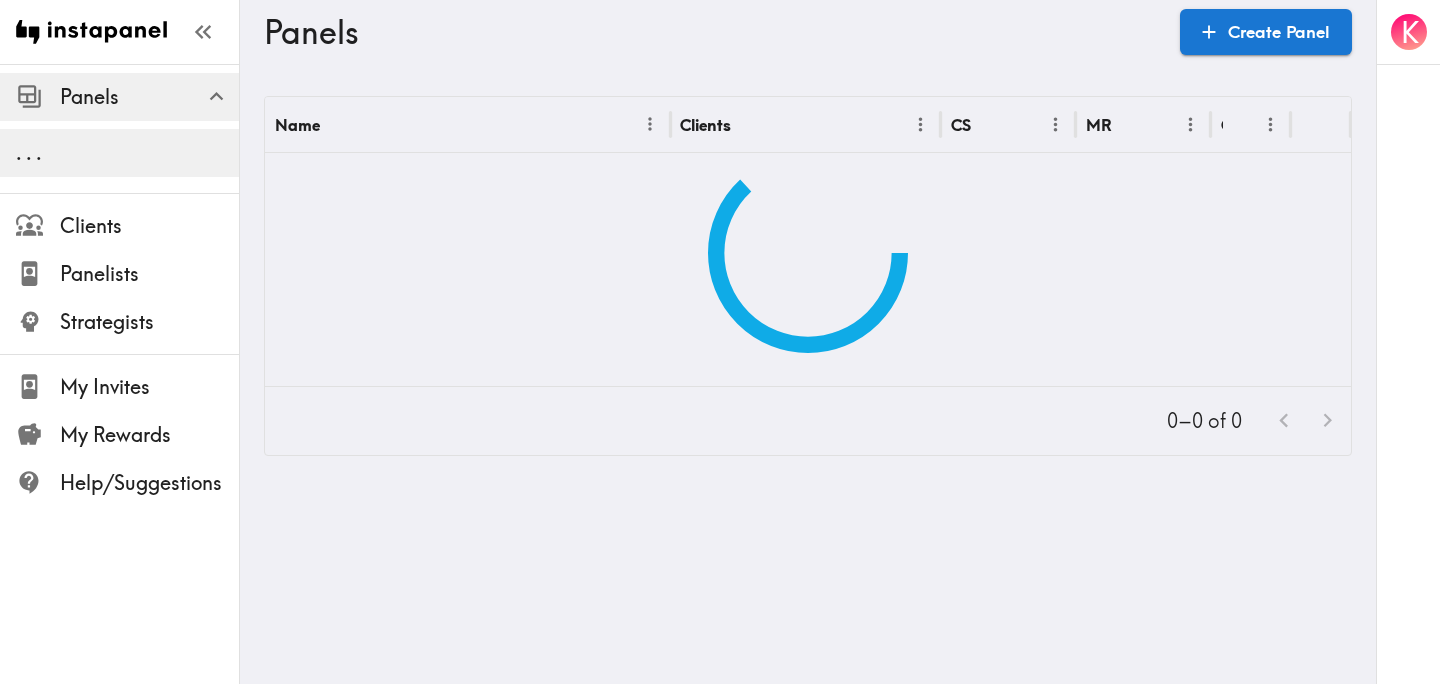 scroll, scrollTop: 0, scrollLeft: 0, axis: both 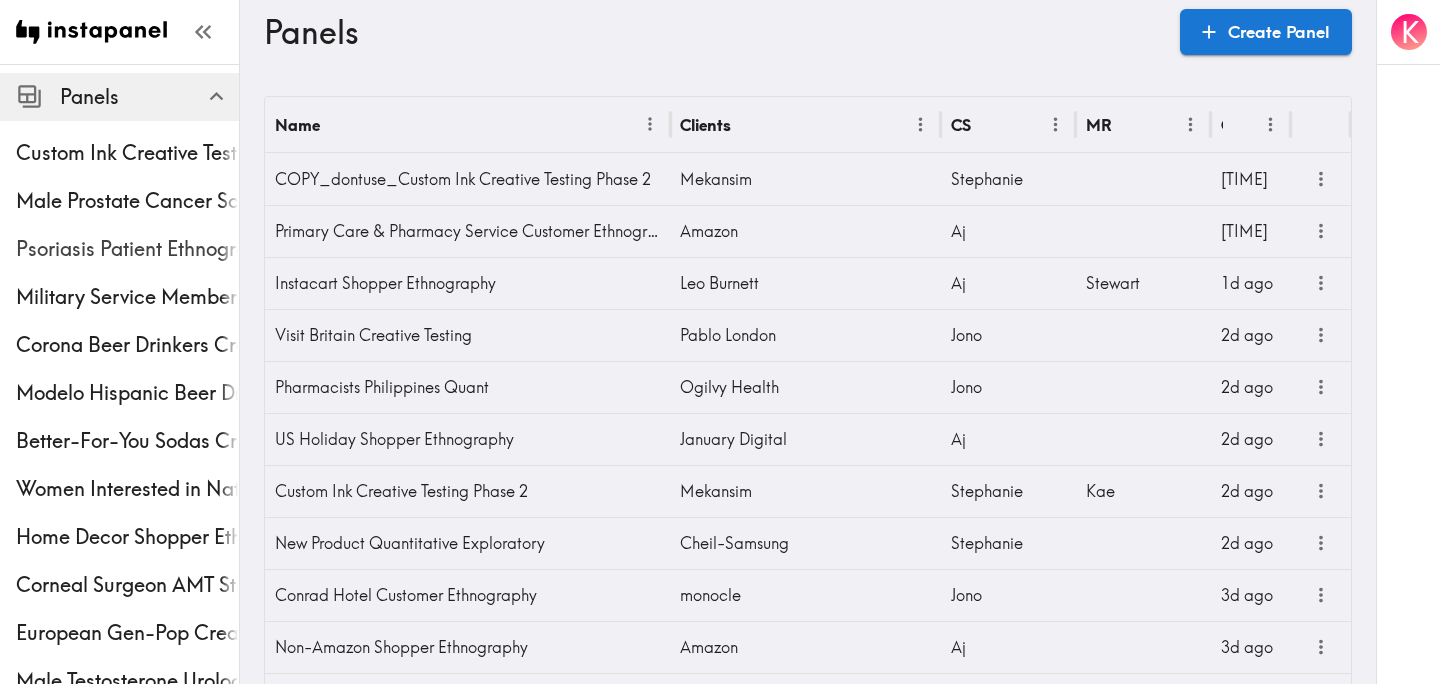 click on "Psoriasis Patient Ethnography" at bounding box center (127, 249) 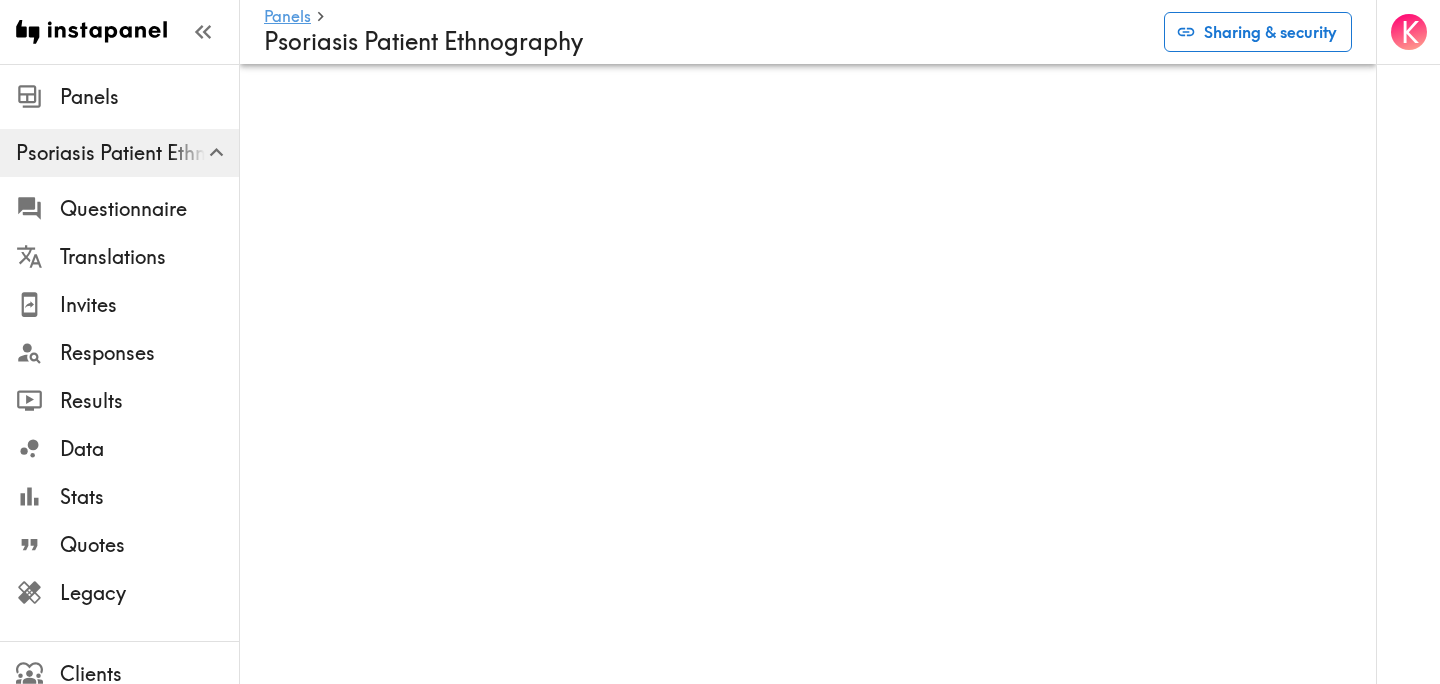 click on "Sharing & security" at bounding box center (1258, 32) 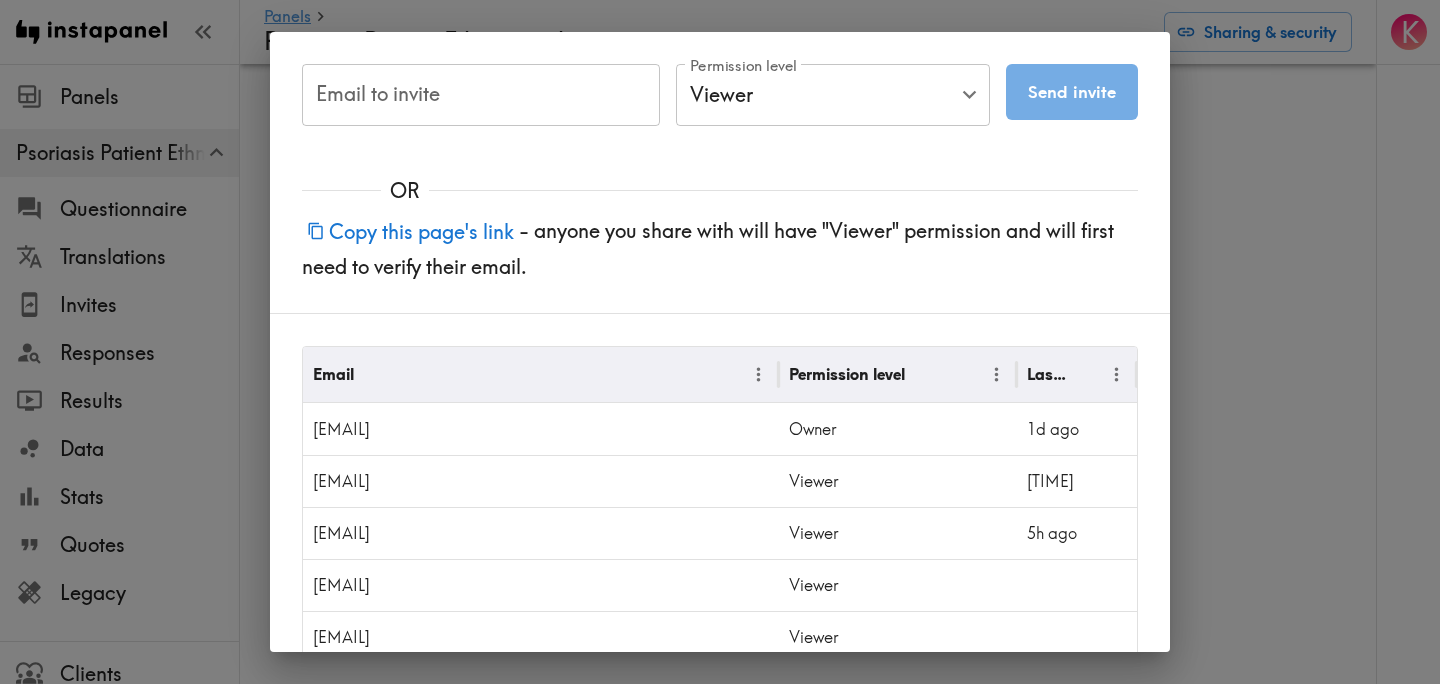 click on "Copy this page's link" at bounding box center (410, 231) 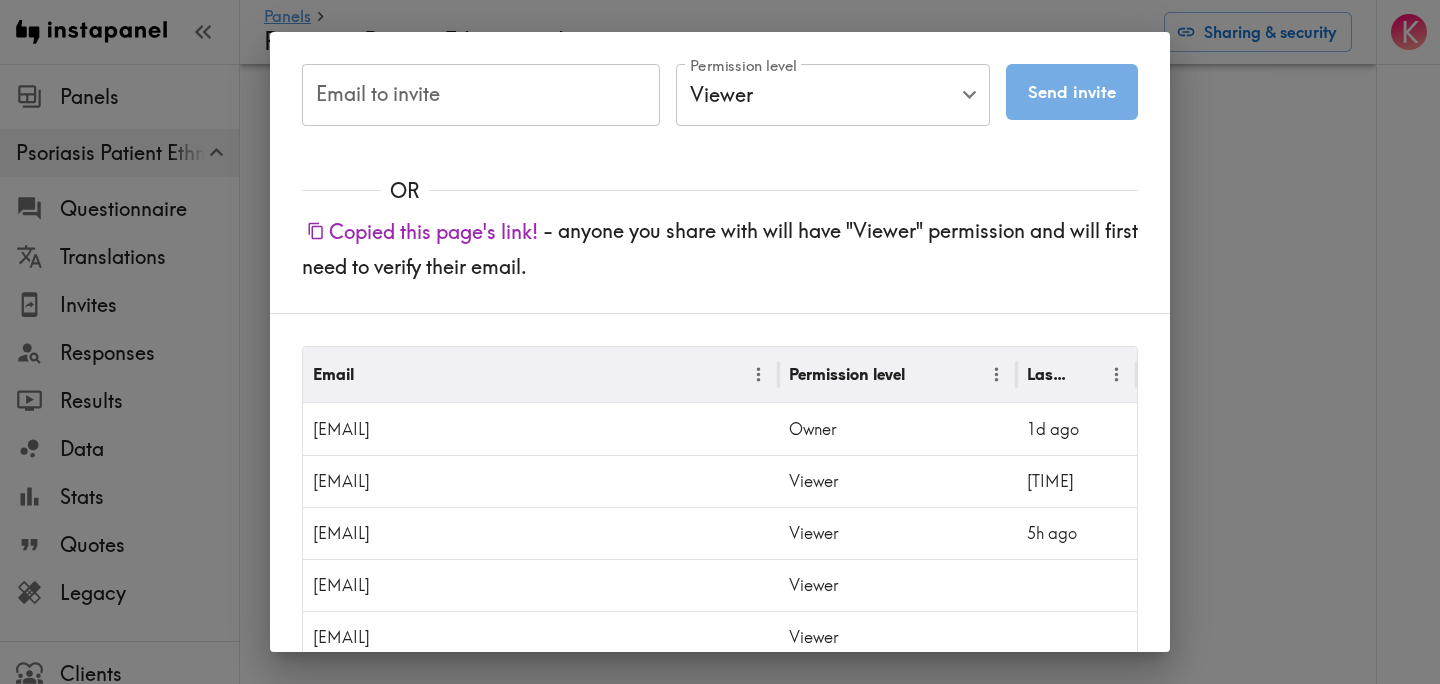 click on "Email to invite Email to invite Permission level Viewer Viewer Permission level Send invite Message (optional, will be included in the invitation email) x Message (optional, will be included in the invitation email) OR Copied this page's link!  - anyone you share with will have "Viewer" permission and will first need to verify their email. Email Permission level Last Viewed derek.zimmerman@bbdo.com Owner 1d ago leah.gritton@energybbdo.com Viewer 37m ago erica.yahr@bbdo.com Viewer 5h ago currey.dorris@bbdo.com Viewer jennifer.green@bbdo.com Viewer 1–5 of 5 Done" at bounding box center [720, 342] 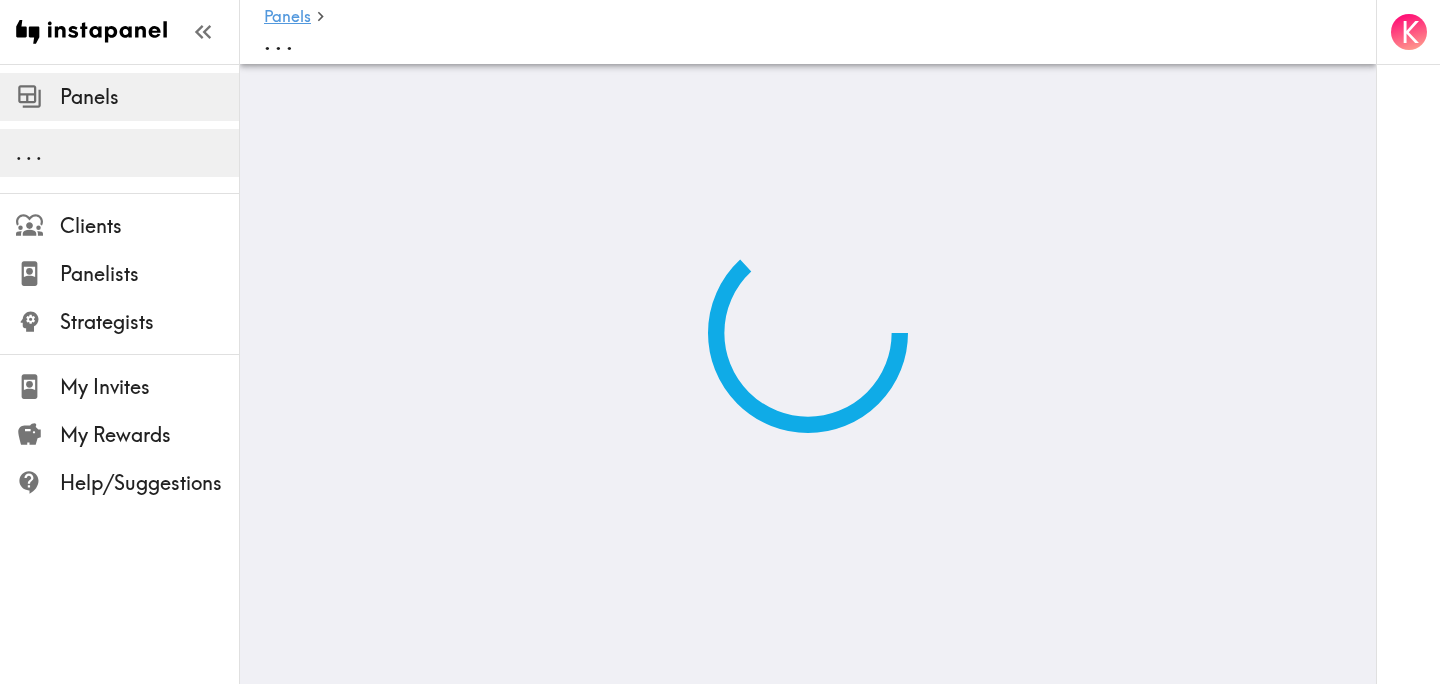 scroll, scrollTop: 0, scrollLeft: 0, axis: both 